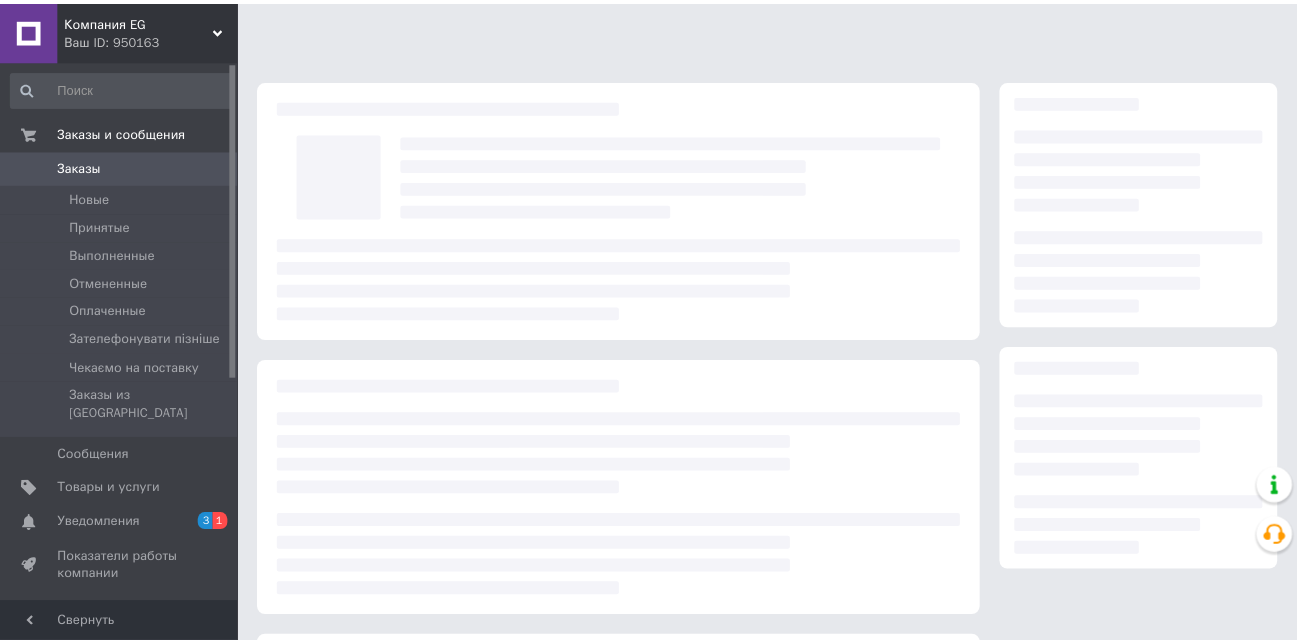 scroll, scrollTop: 0, scrollLeft: 0, axis: both 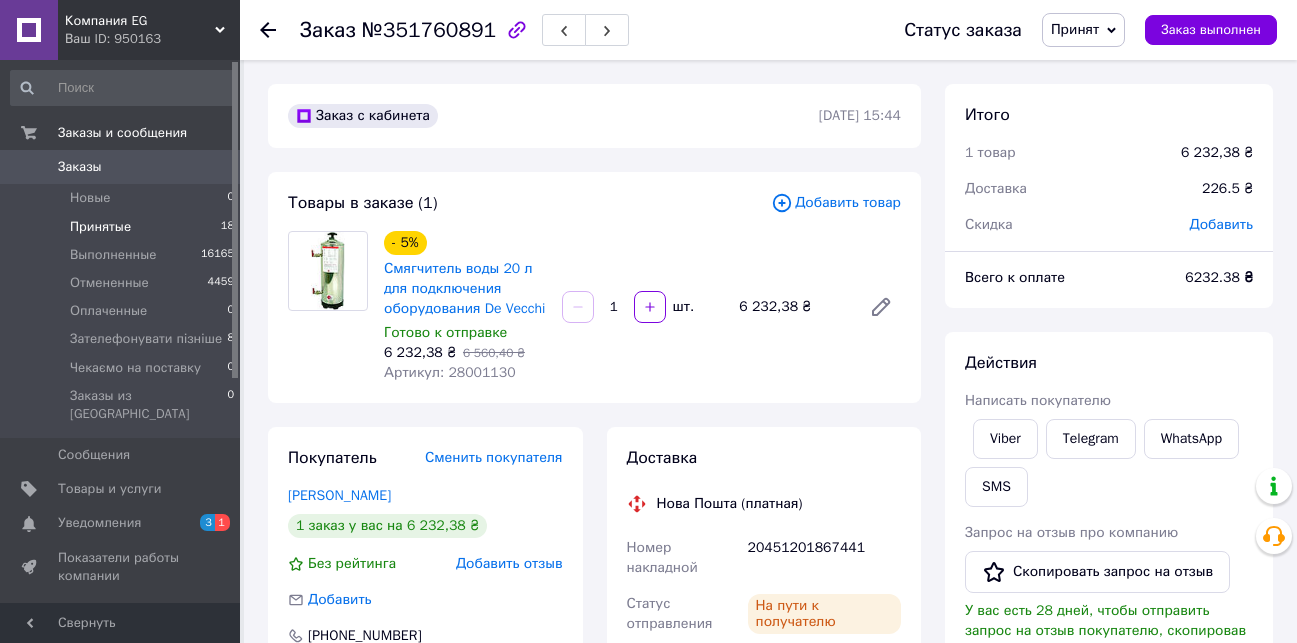 click on "Принятые" at bounding box center [100, 227] 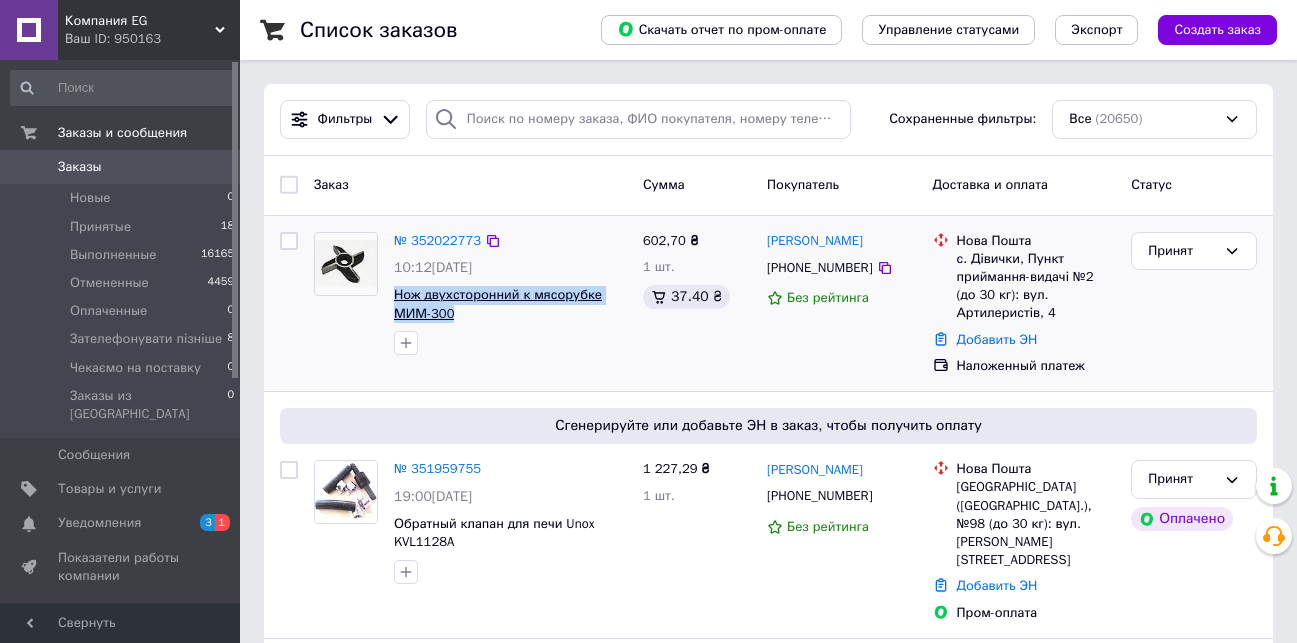 drag, startPoint x: 461, startPoint y: 310, endPoint x: 394, endPoint y: 295, distance: 68.65858 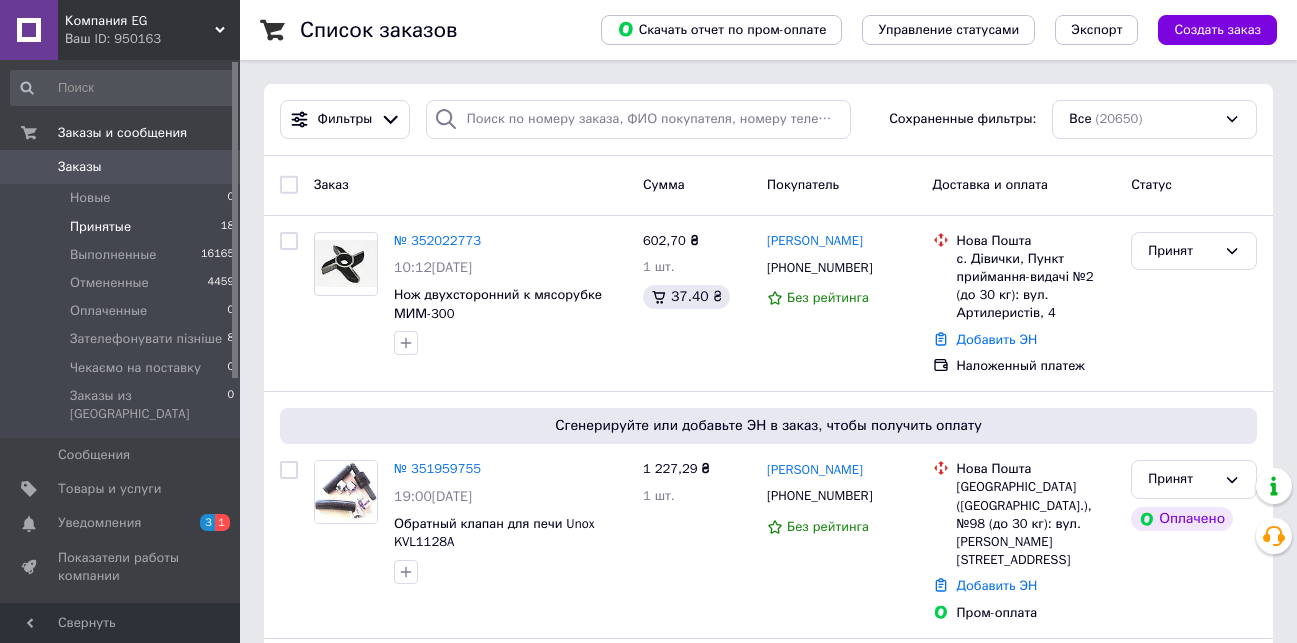 click on "Принятые" at bounding box center (100, 227) 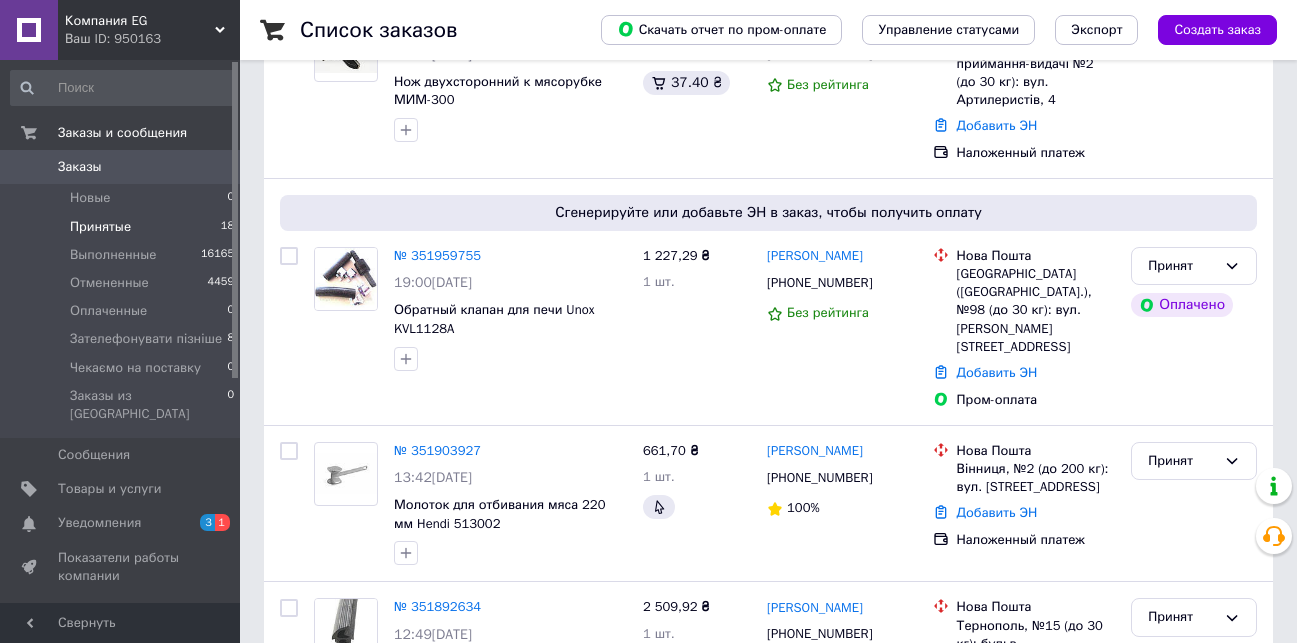 scroll, scrollTop: 389, scrollLeft: 0, axis: vertical 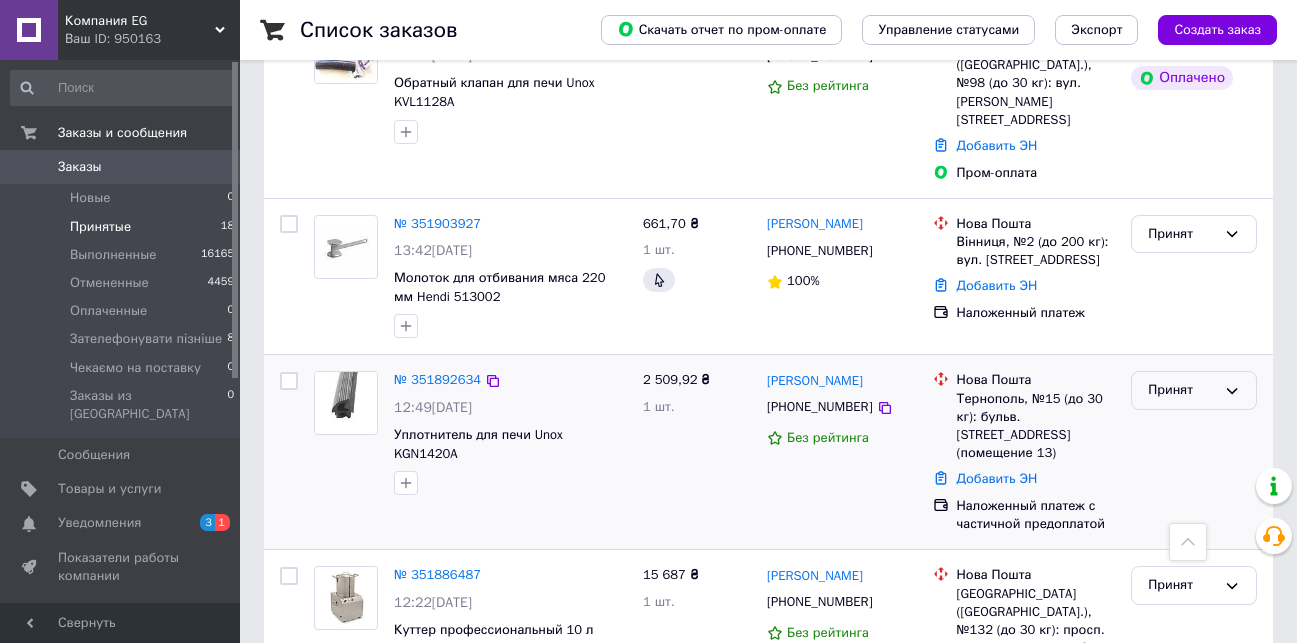 click 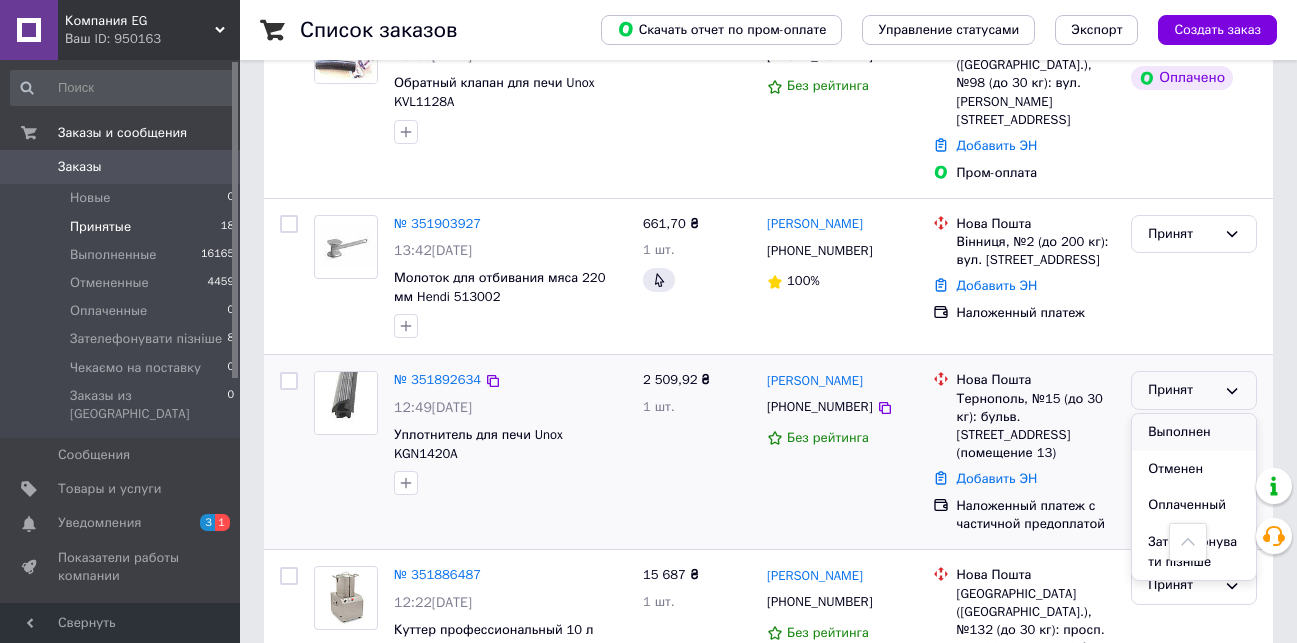 click on "Выполнен" at bounding box center (1194, 432) 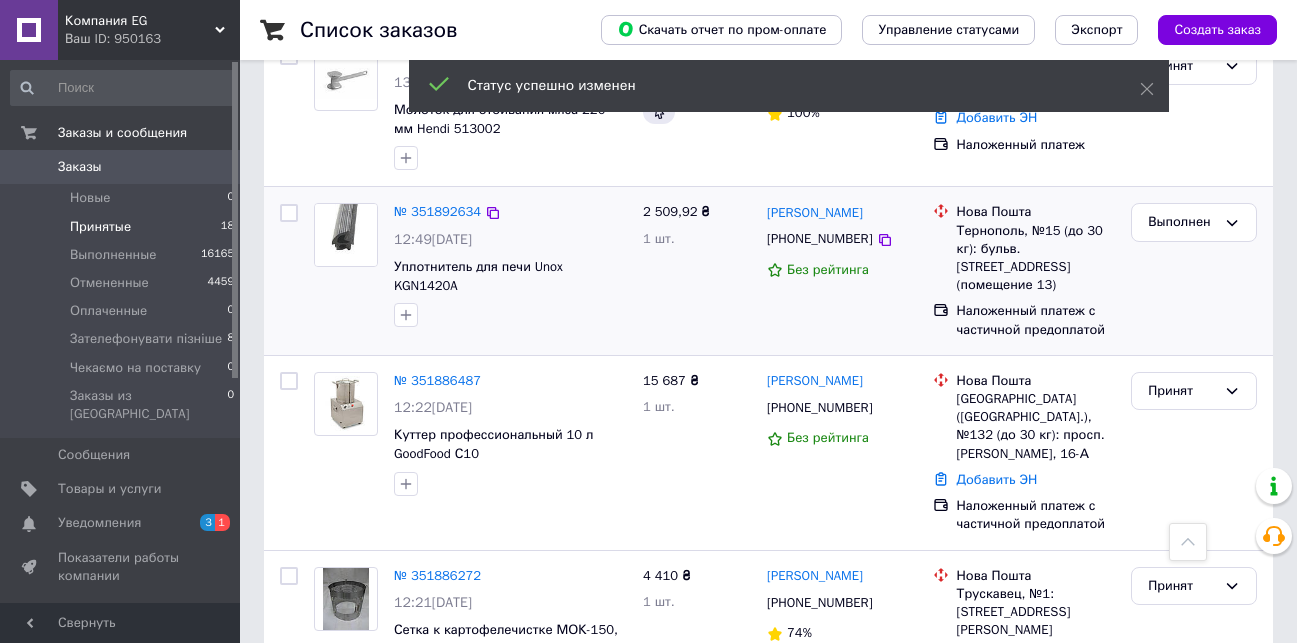 scroll, scrollTop: 773, scrollLeft: 0, axis: vertical 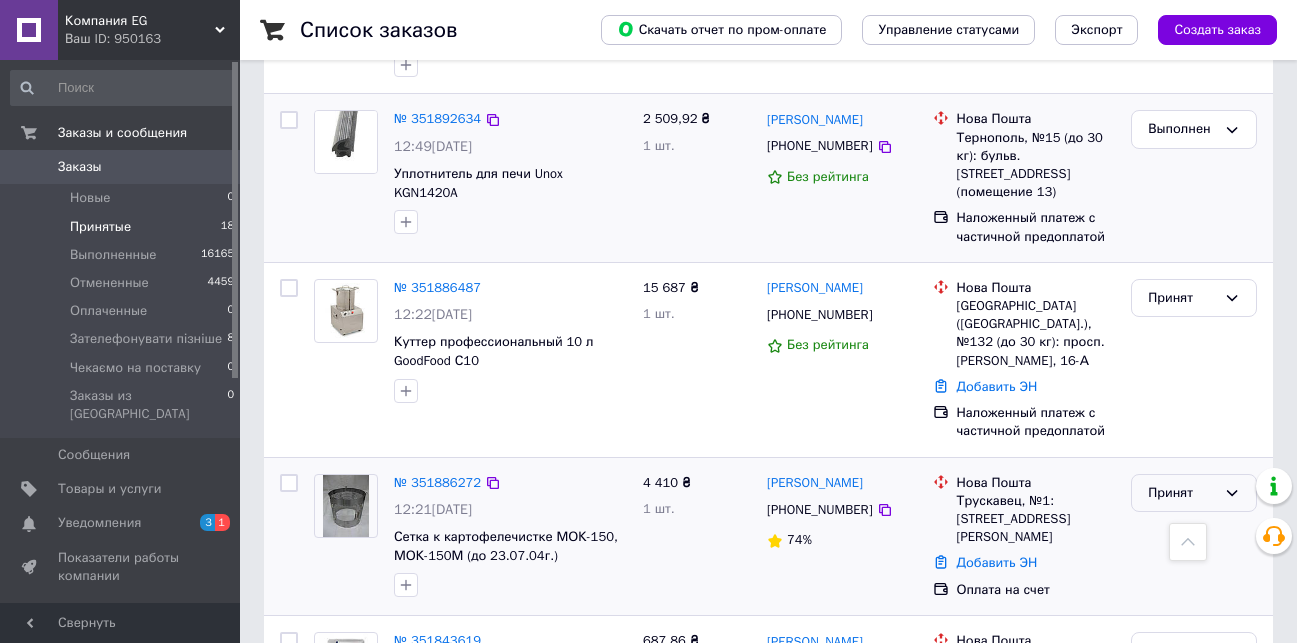 click 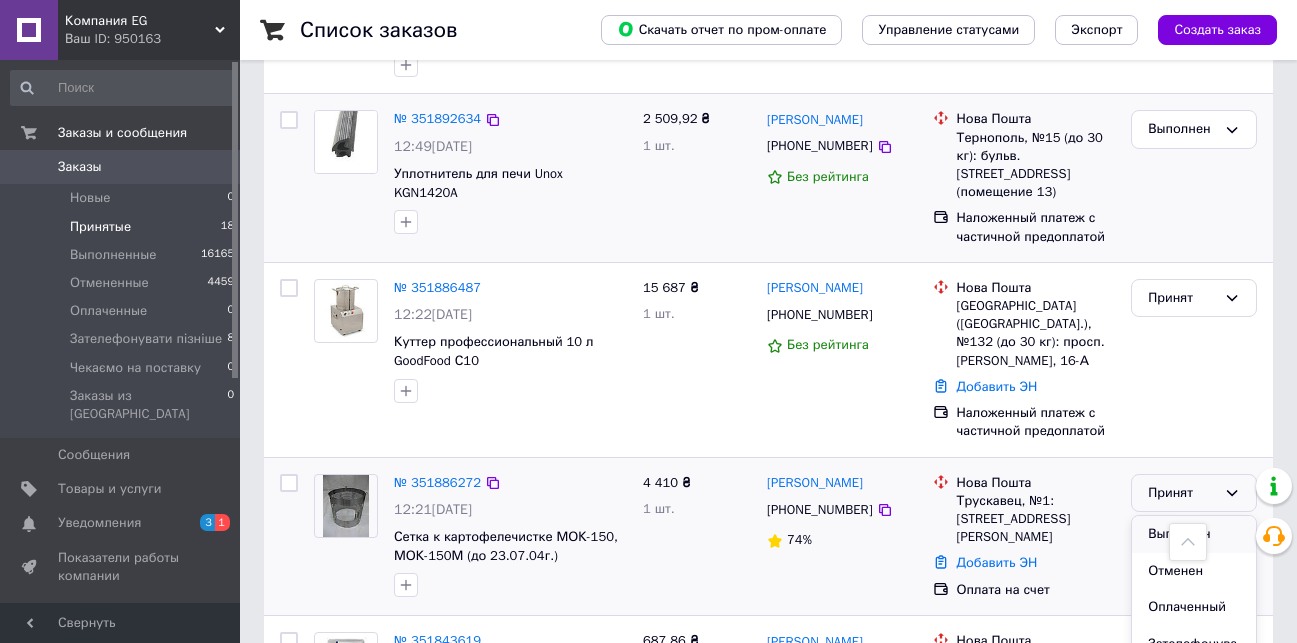 click on "Выполнен" at bounding box center (1194, 534) 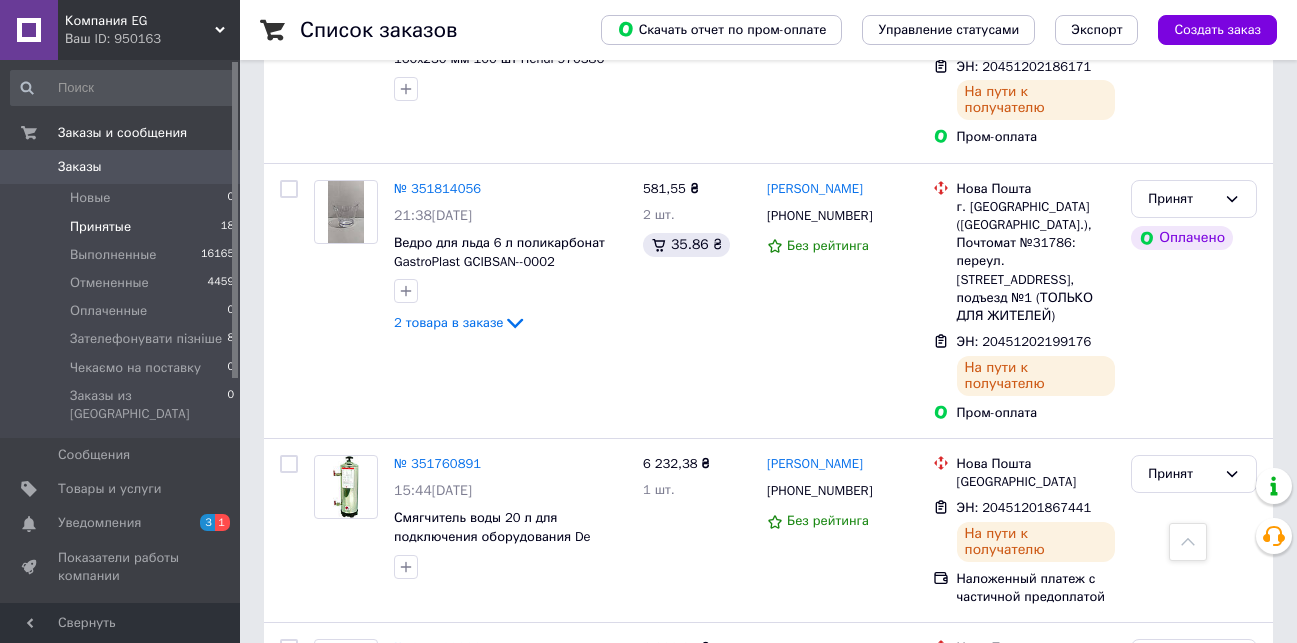 scroll, scrollTop: 0, scrollLeft: 0, axis: both 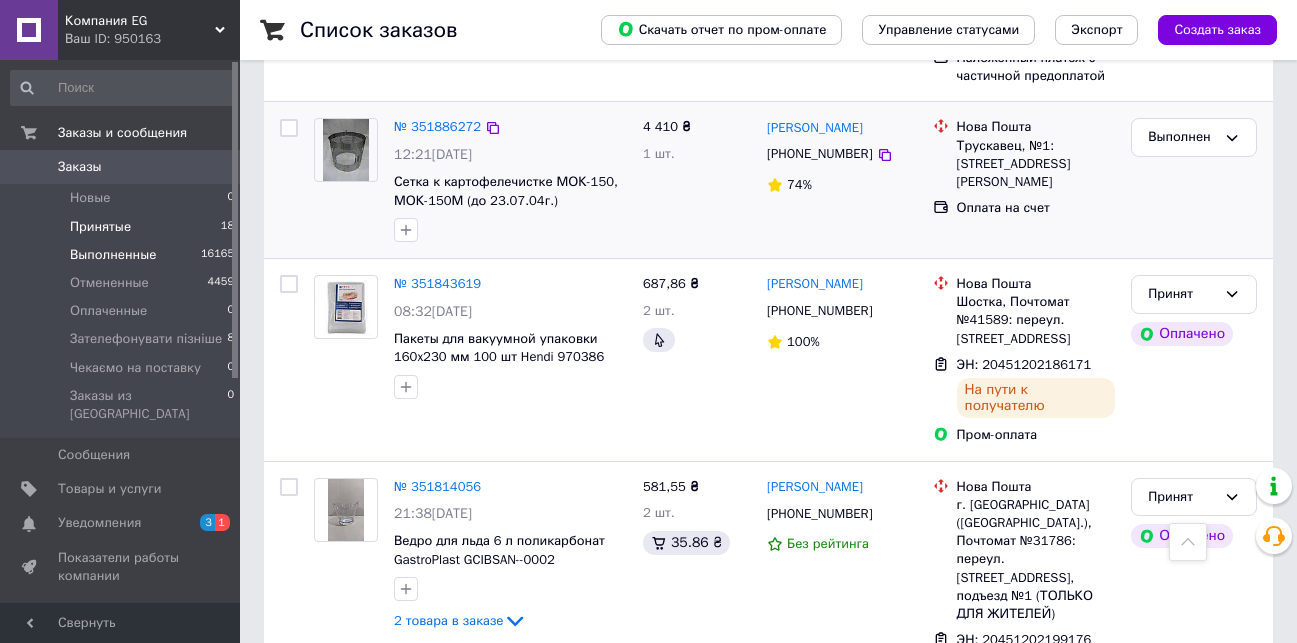click on "Выполненные" at bounding box center (113, 255) 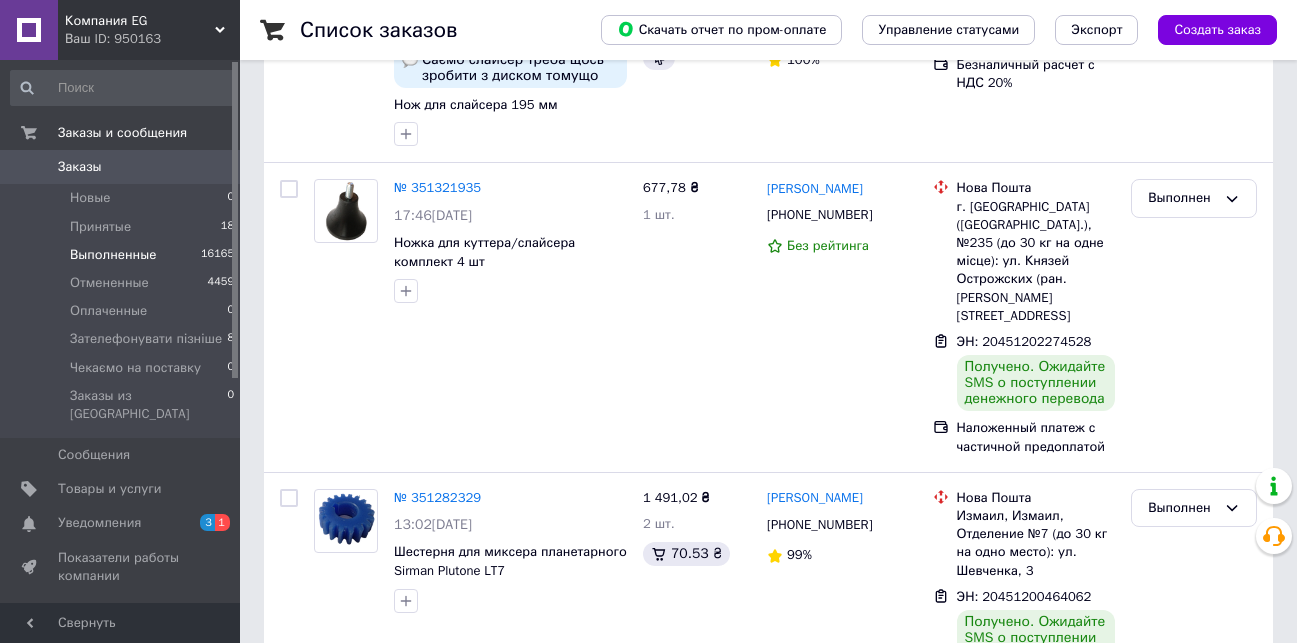 scroll, scrollTop: 0, scrollLeft: 0, axis: both 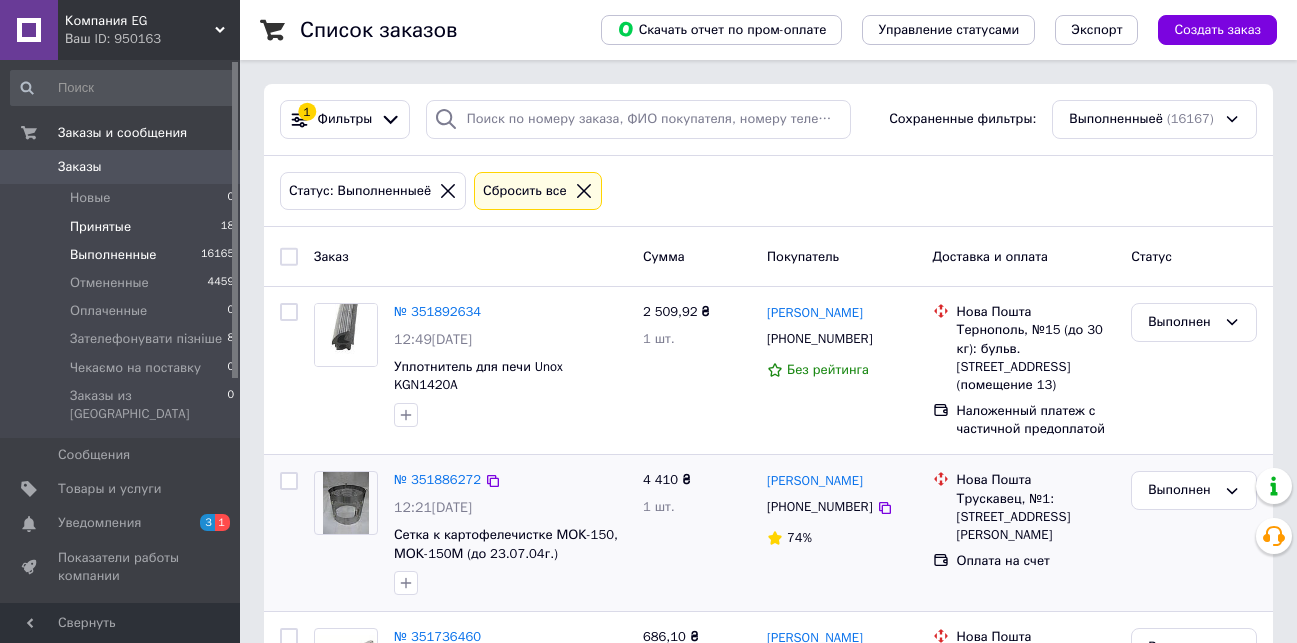 click on "Принятые" at bounding box center (100, 227) 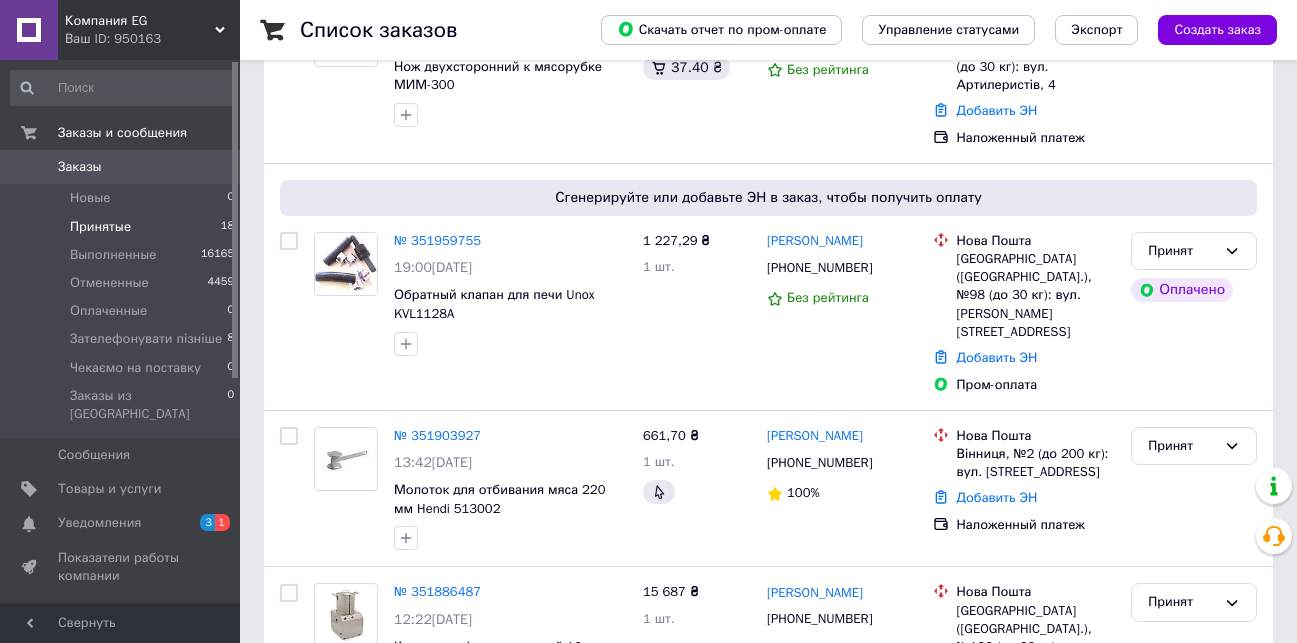 scroll, scrollTop: 495, scrollLeft: 0, axis: vertical 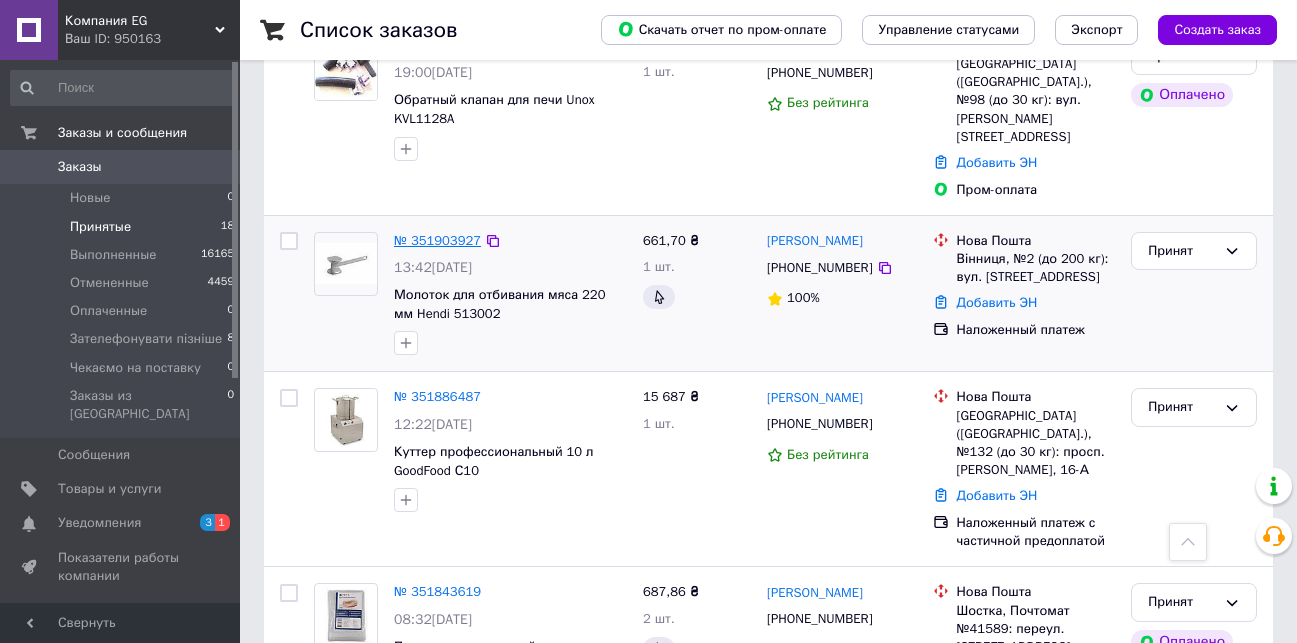 click on "№ 351903927" at bounding box center (437, 240) 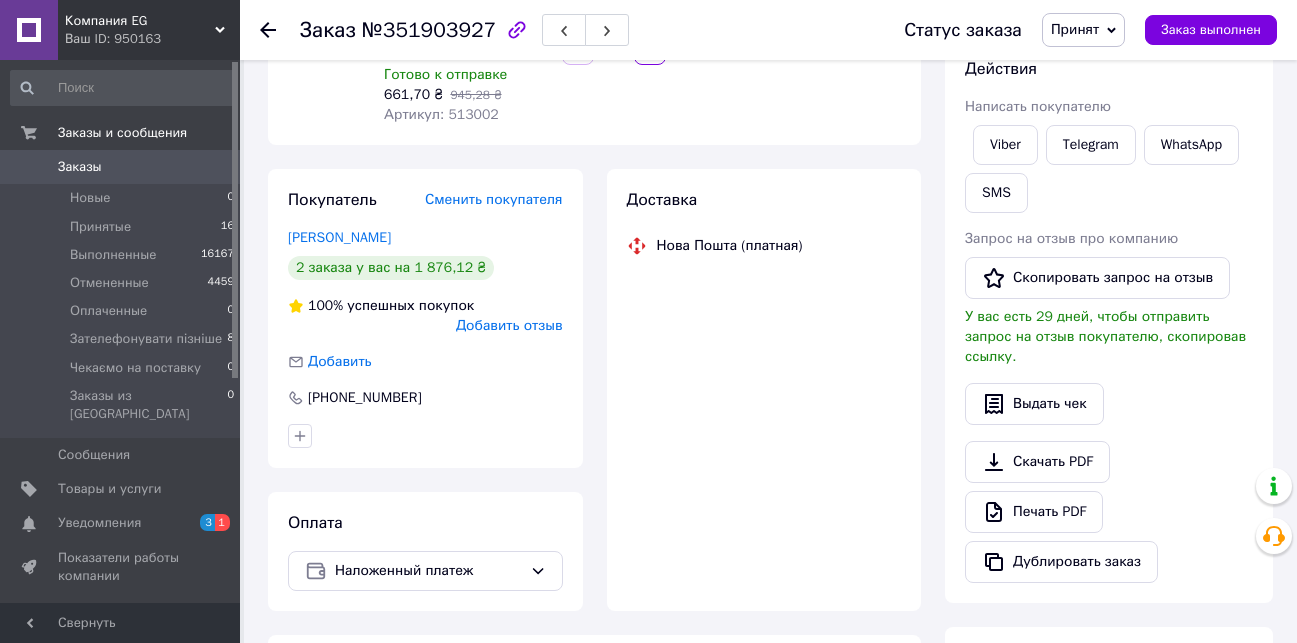 scroll, scrollTop: 495, scrollLeft: 0, axis: vertical 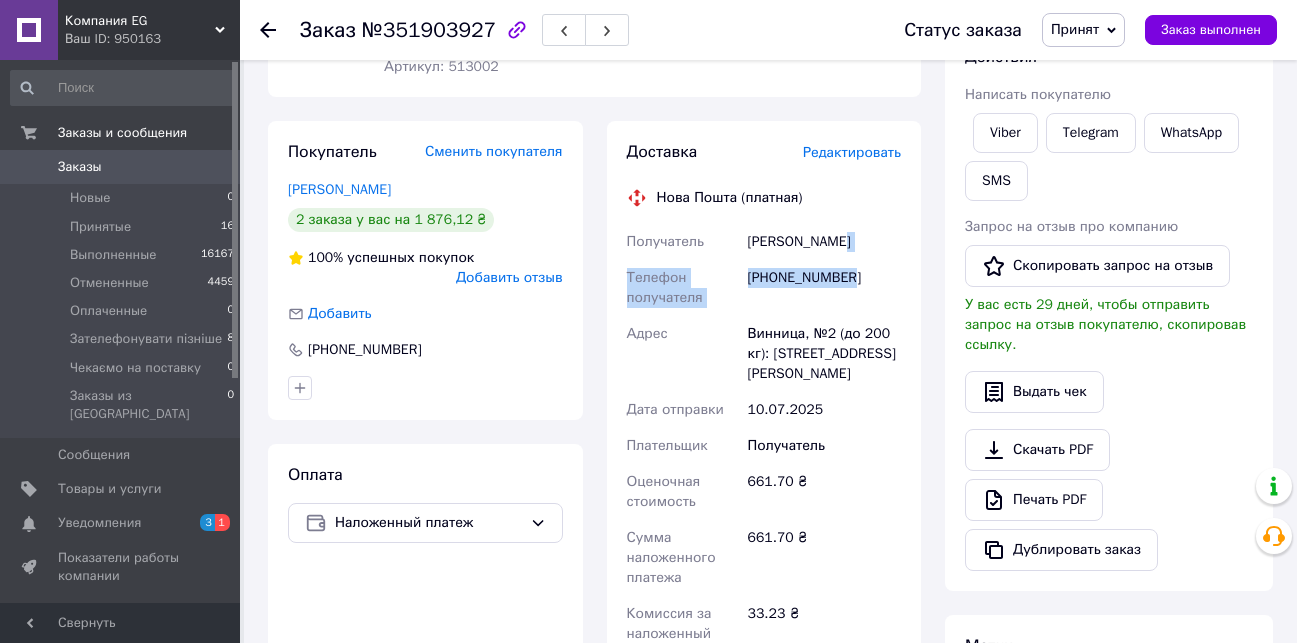 drag, startPoint x: 868, startPoint y: 251, endPoint x: 857, endPoint y: 275, distance: 26.400757 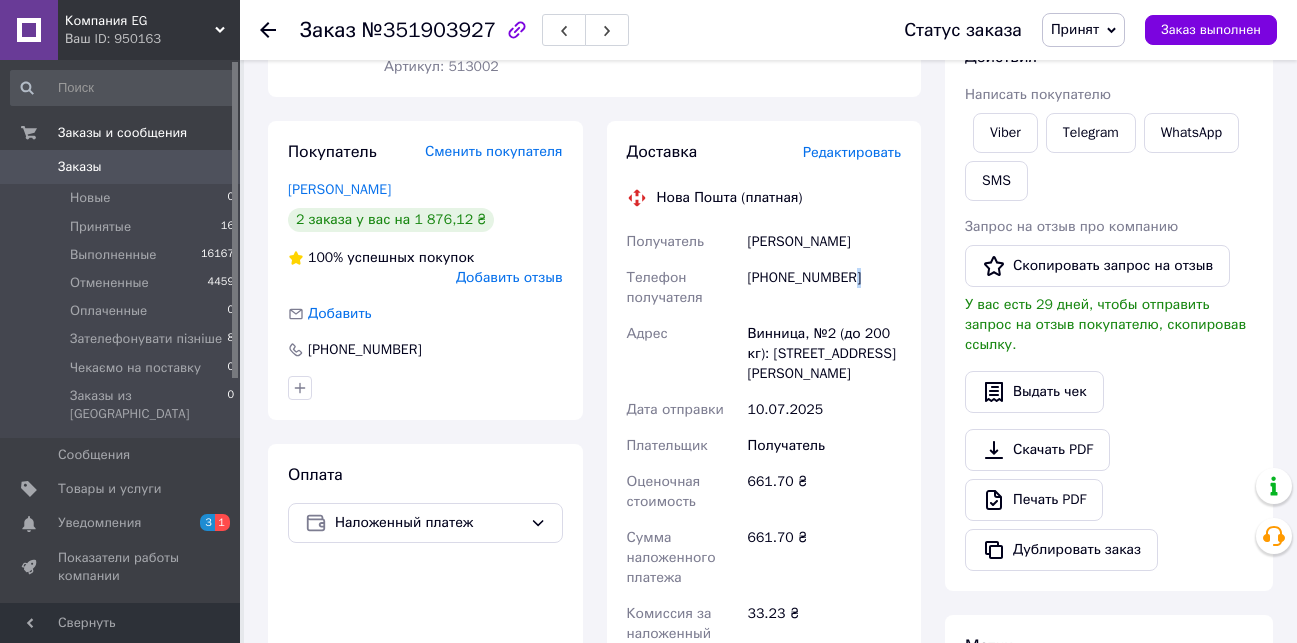 click on "[PHONE_NUMBER]" at bounding box center (824, 288) 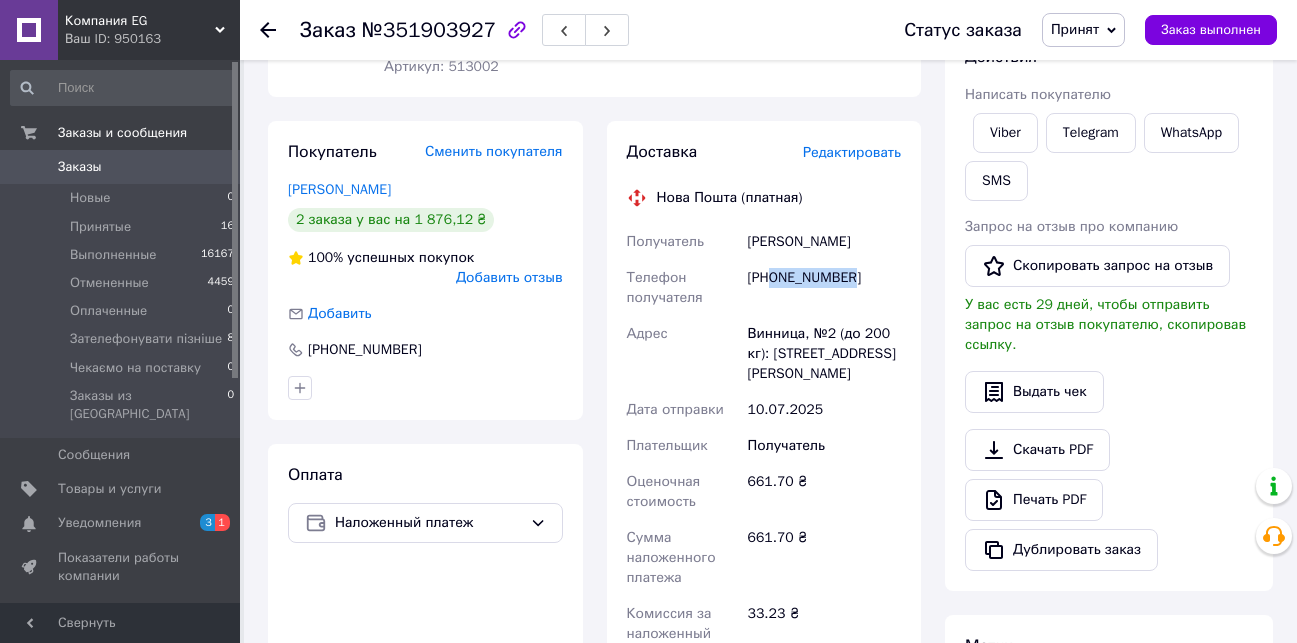 drag, startPoint x: 773, startPoint y: 280, endPoint x: 854, endPoint y: 281, distance: 81.00617 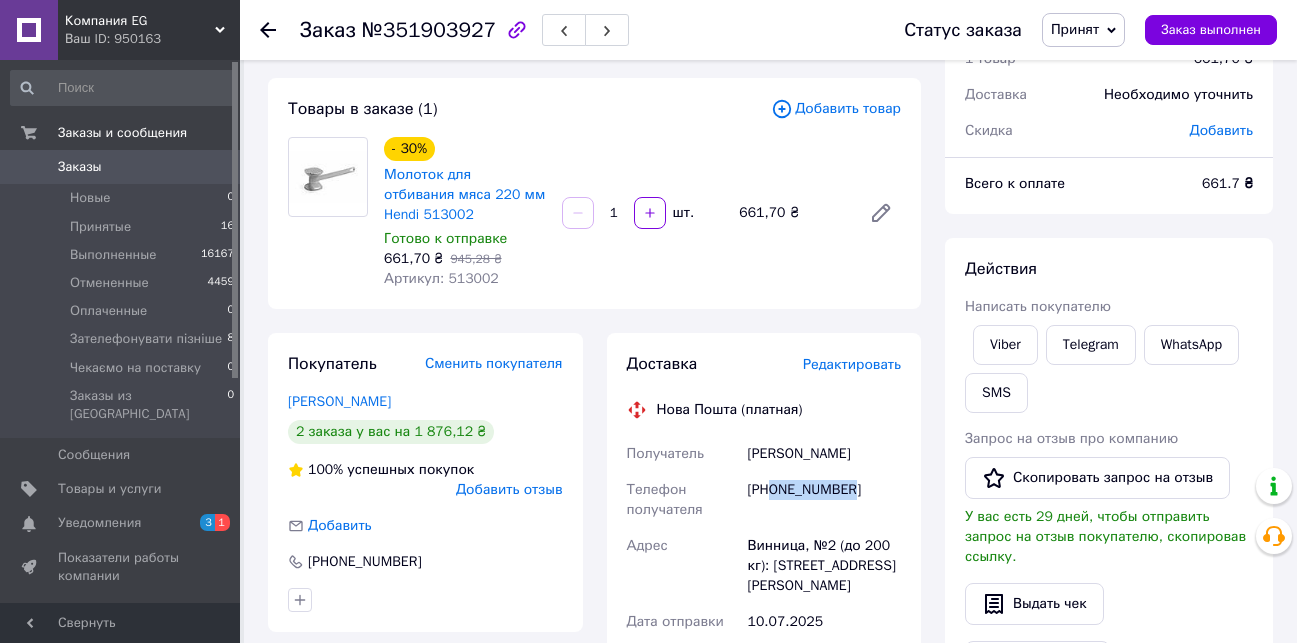scroll, scrollTop: 106, scrollLeft: 0, axis: vertical 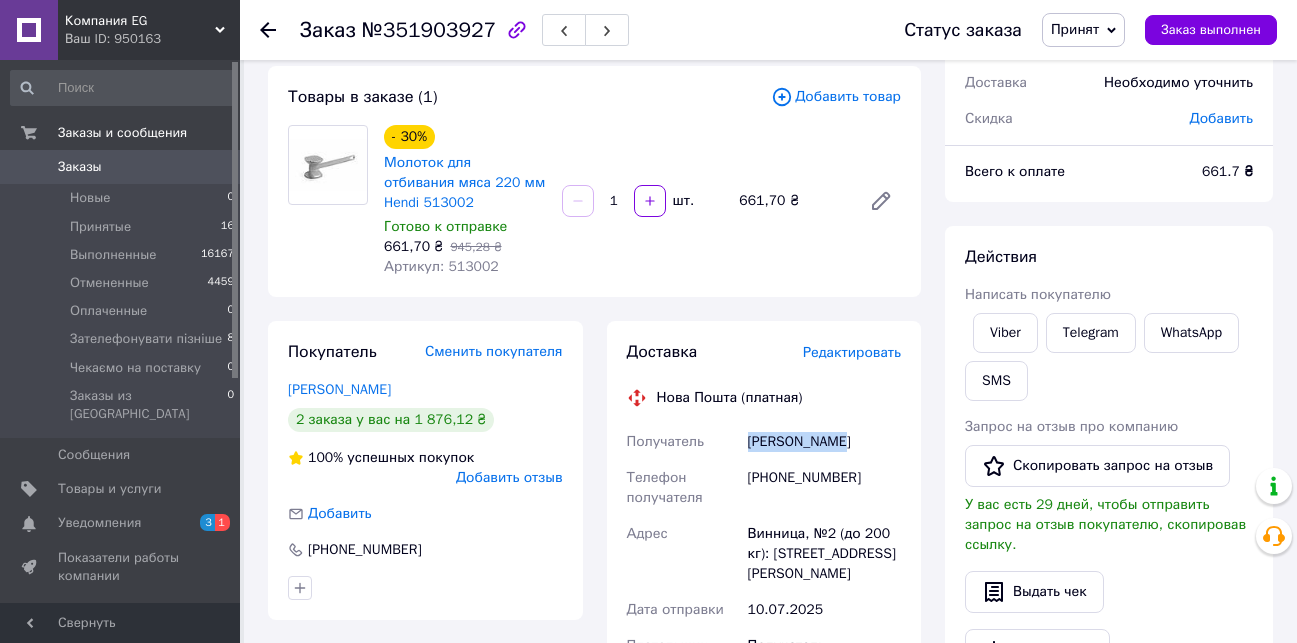 drag, startPoint x: 748, startPoint y: 445, endPoint x: 845, endPoint y: 443, distance: 97.020615 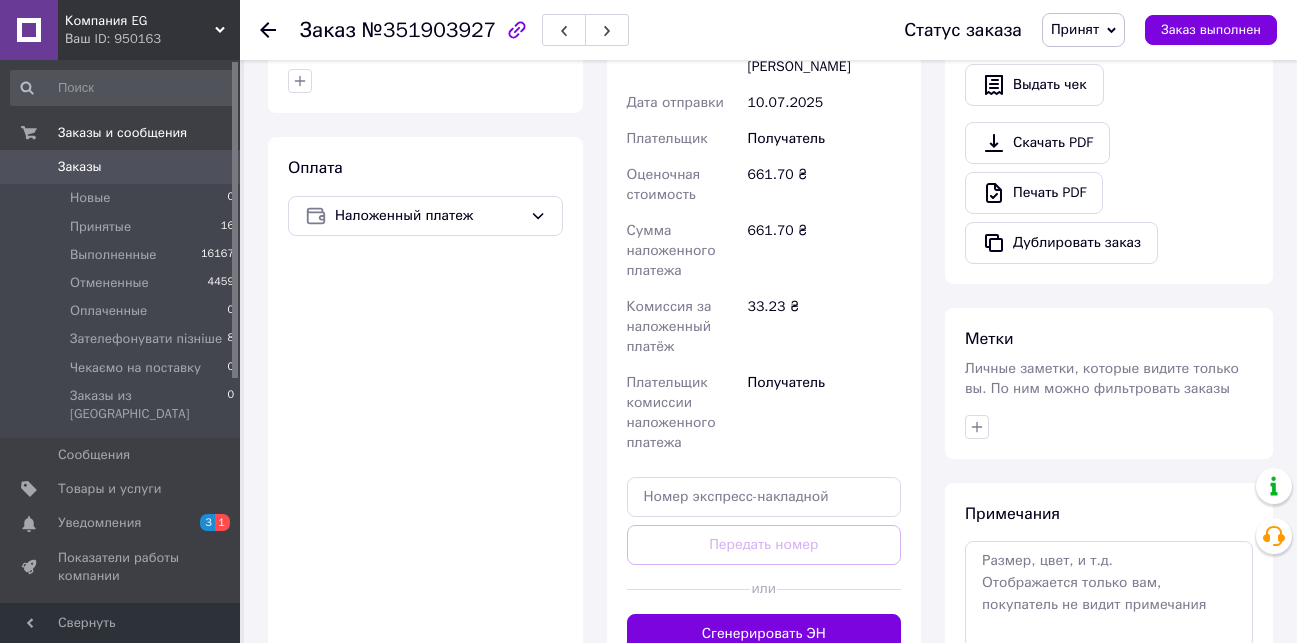 scroll, scrollTop: 708, scrollLeft: 0, axis: vertical 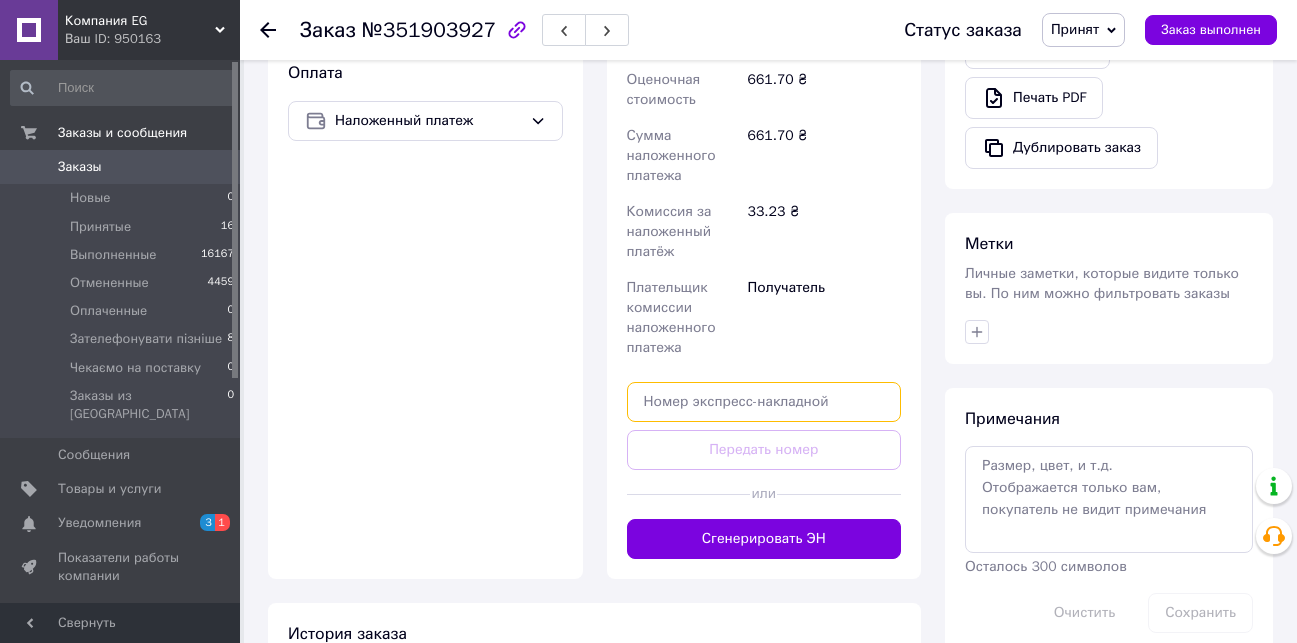 click at bounding box center (764, 402) 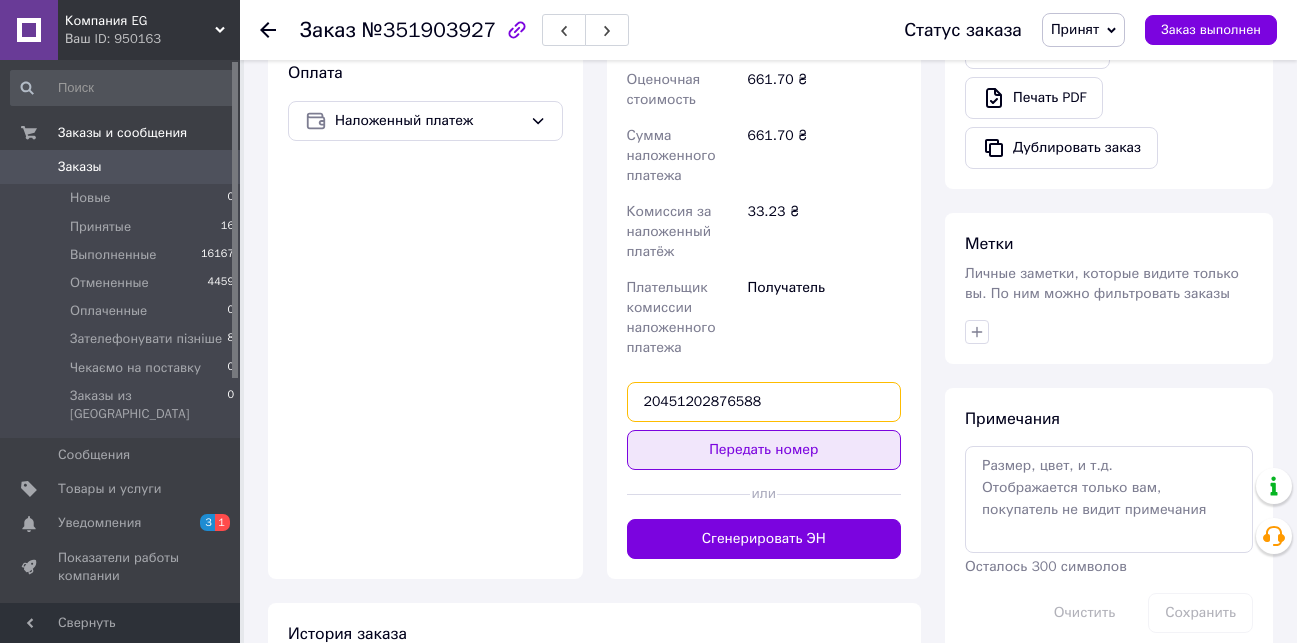 type on "20451202876588" 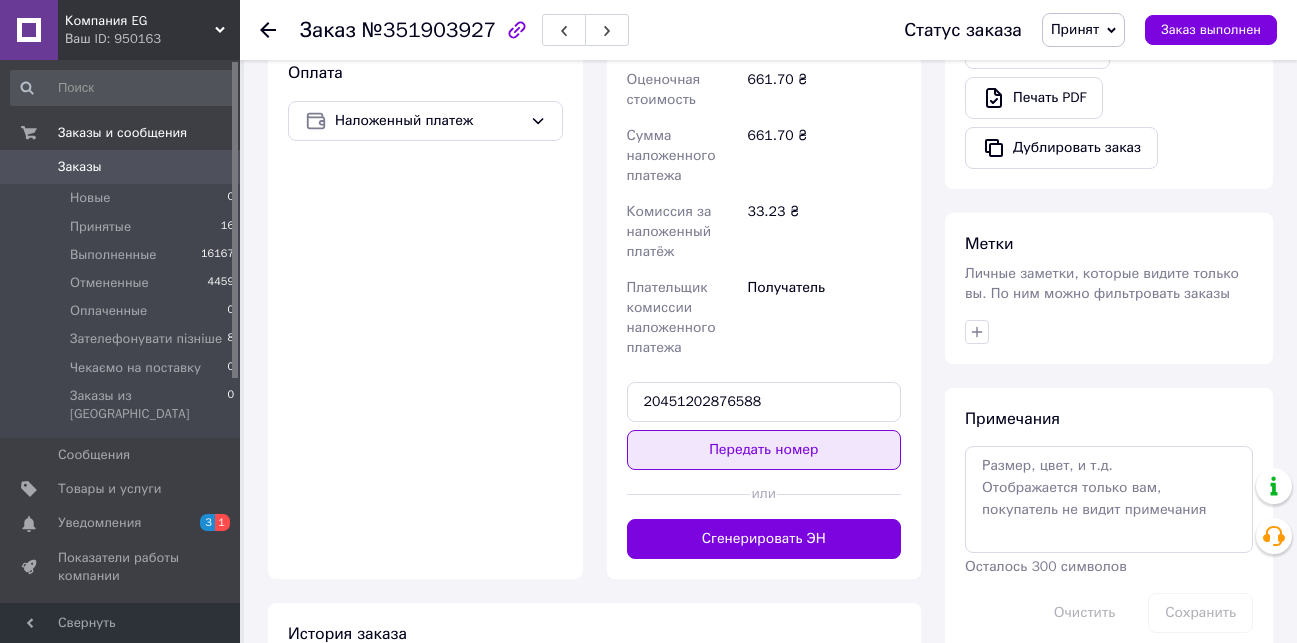 click on "Передать номер" at bounding box center (764, 450) 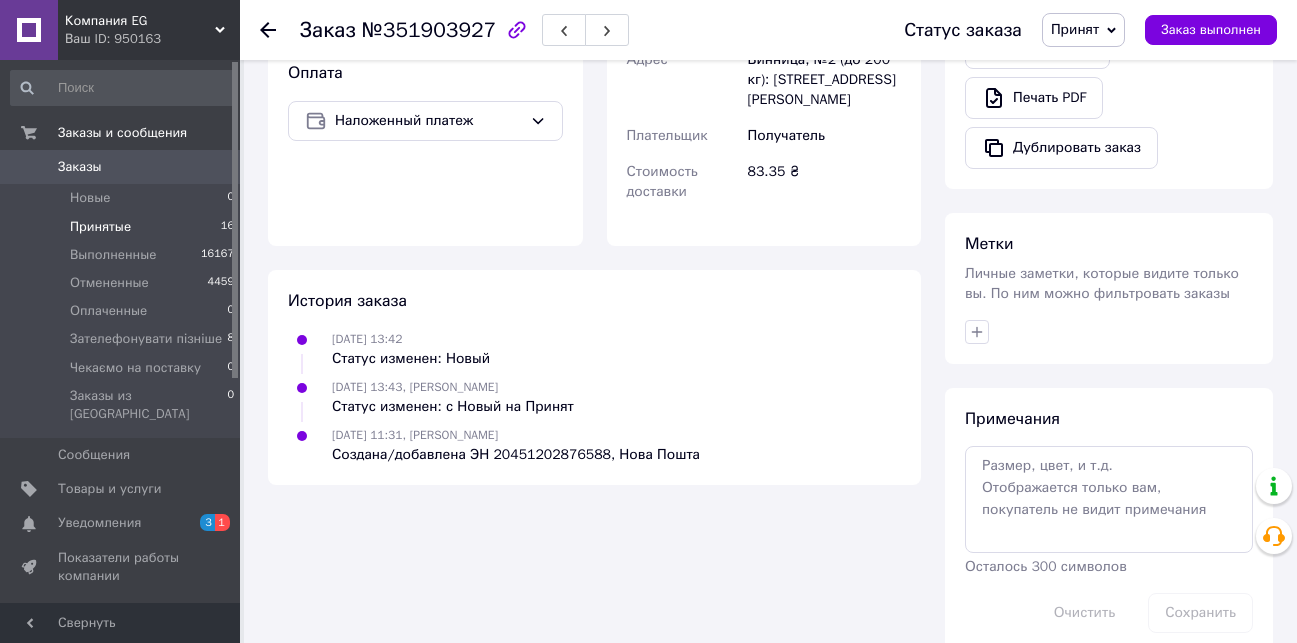 click on "Принятые" at bounding box center [100, 227] 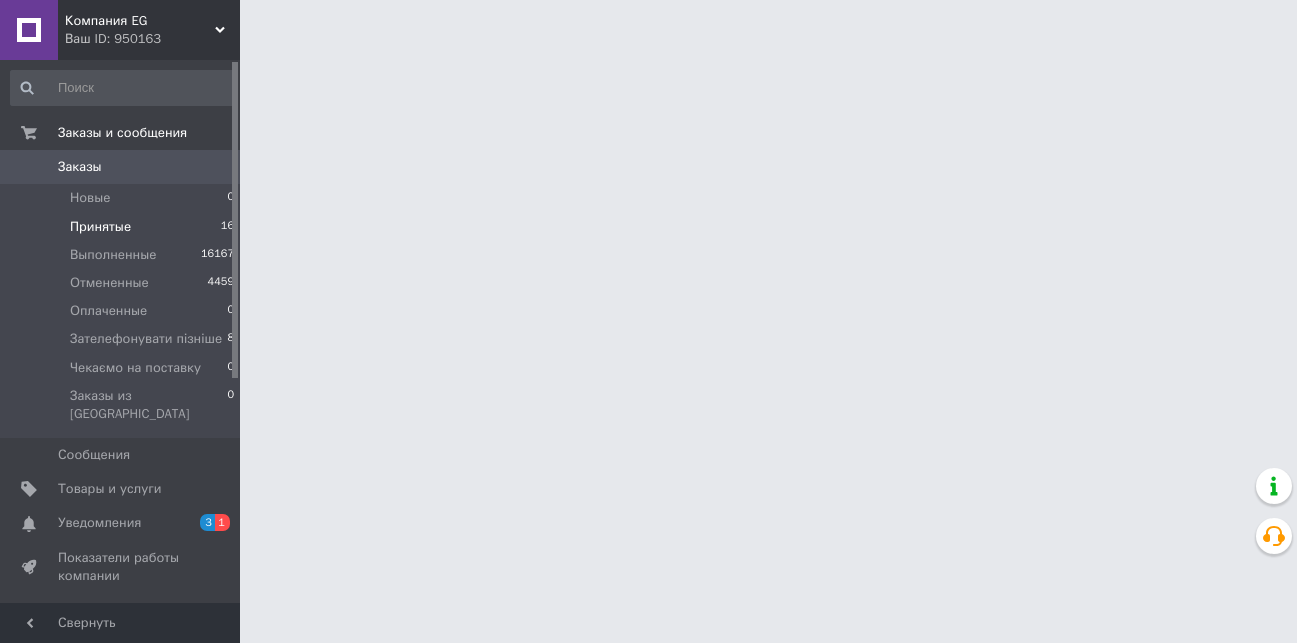 scroll, scrollTop: 0, scrollLeft: 0, axis: both 